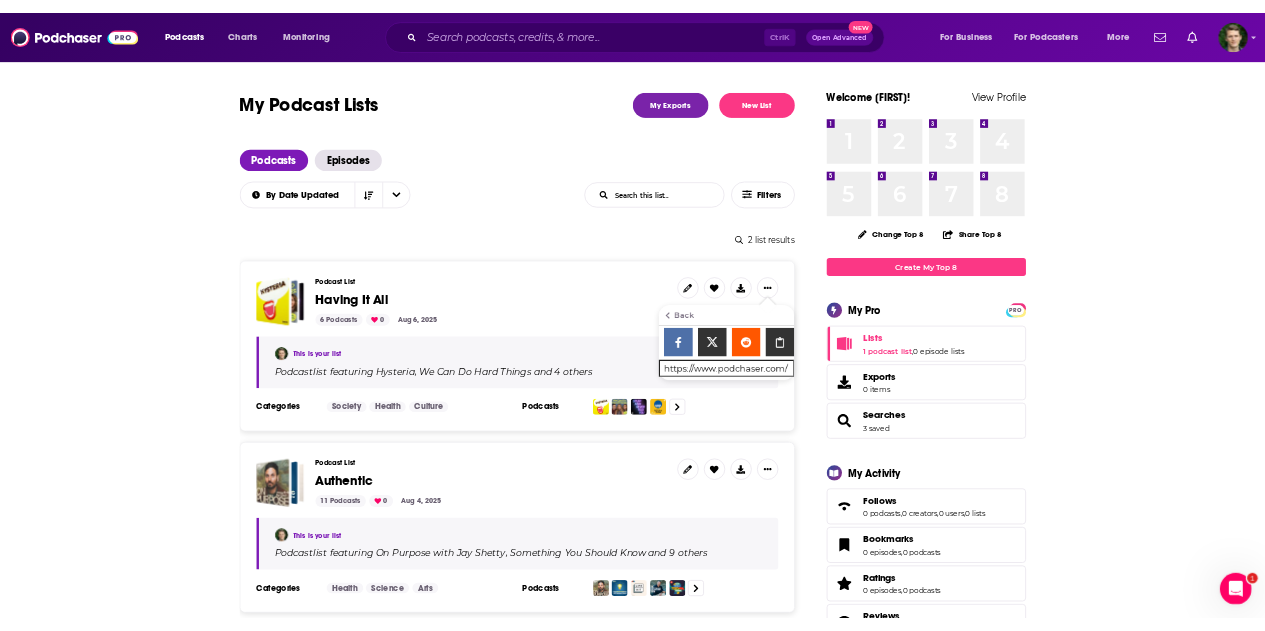 scroll, scrollTop: 201, scrollLeft: 0, axis: vertical 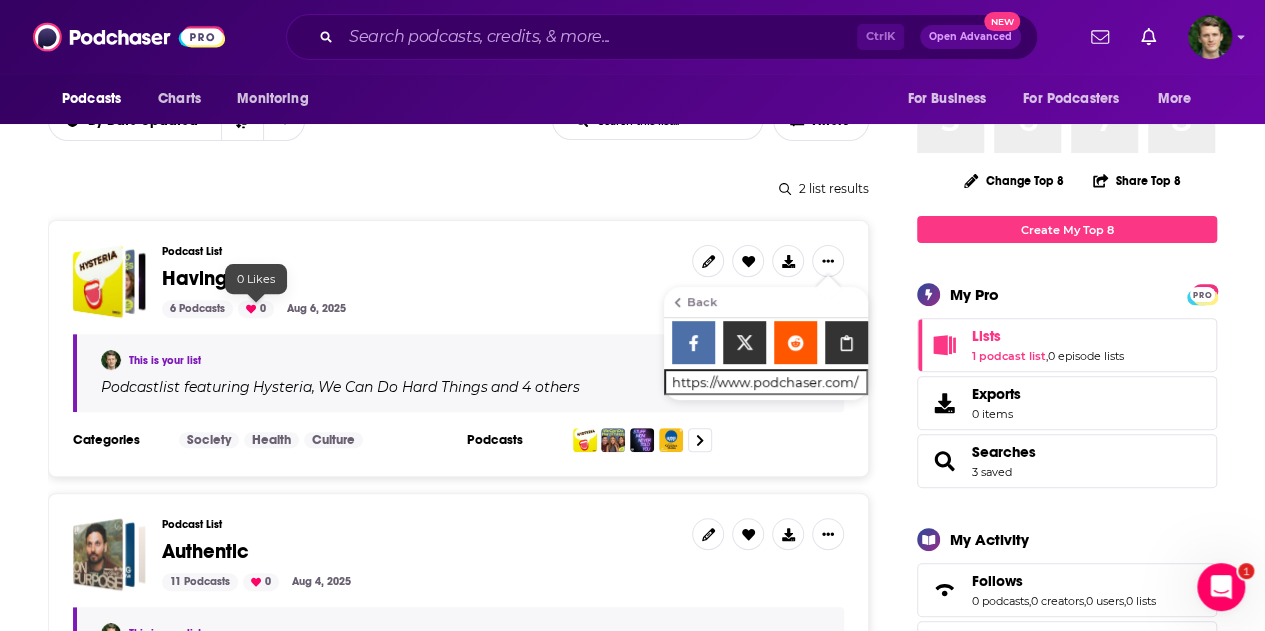 drag, startPoint x: 244, startPoint y: 303, endPoint x: 230, endPoint y: 271, distance: 34.928497 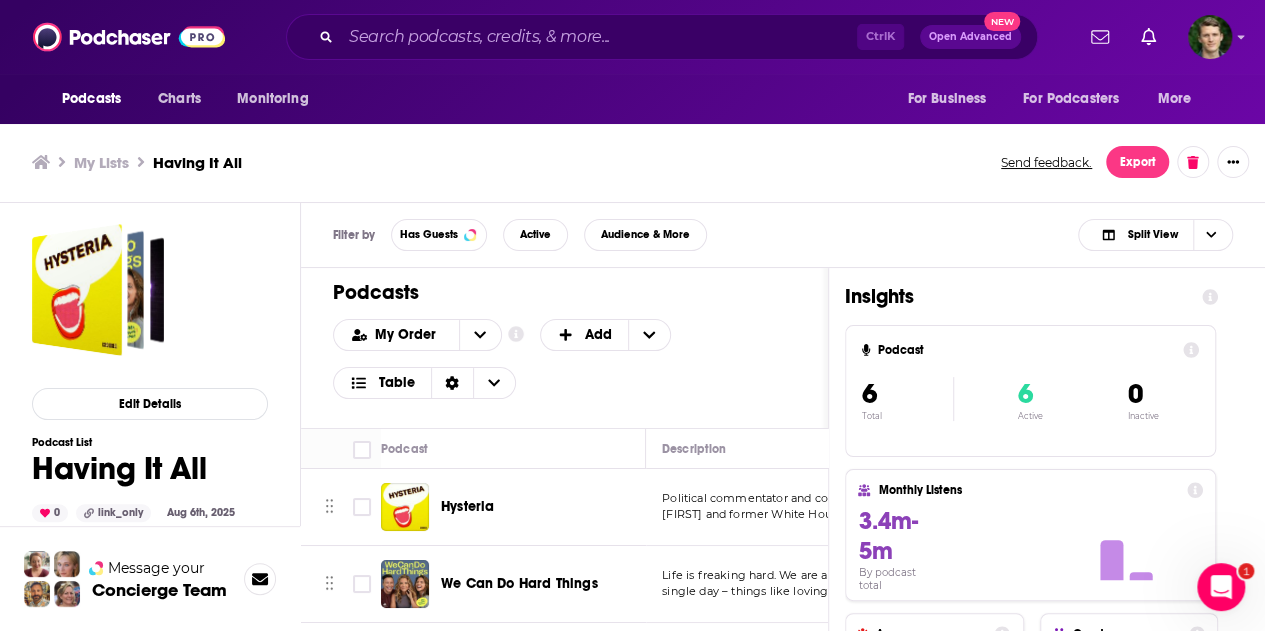 scroll, scrollTop: 6, scrollLeft: 0, axis: vertical 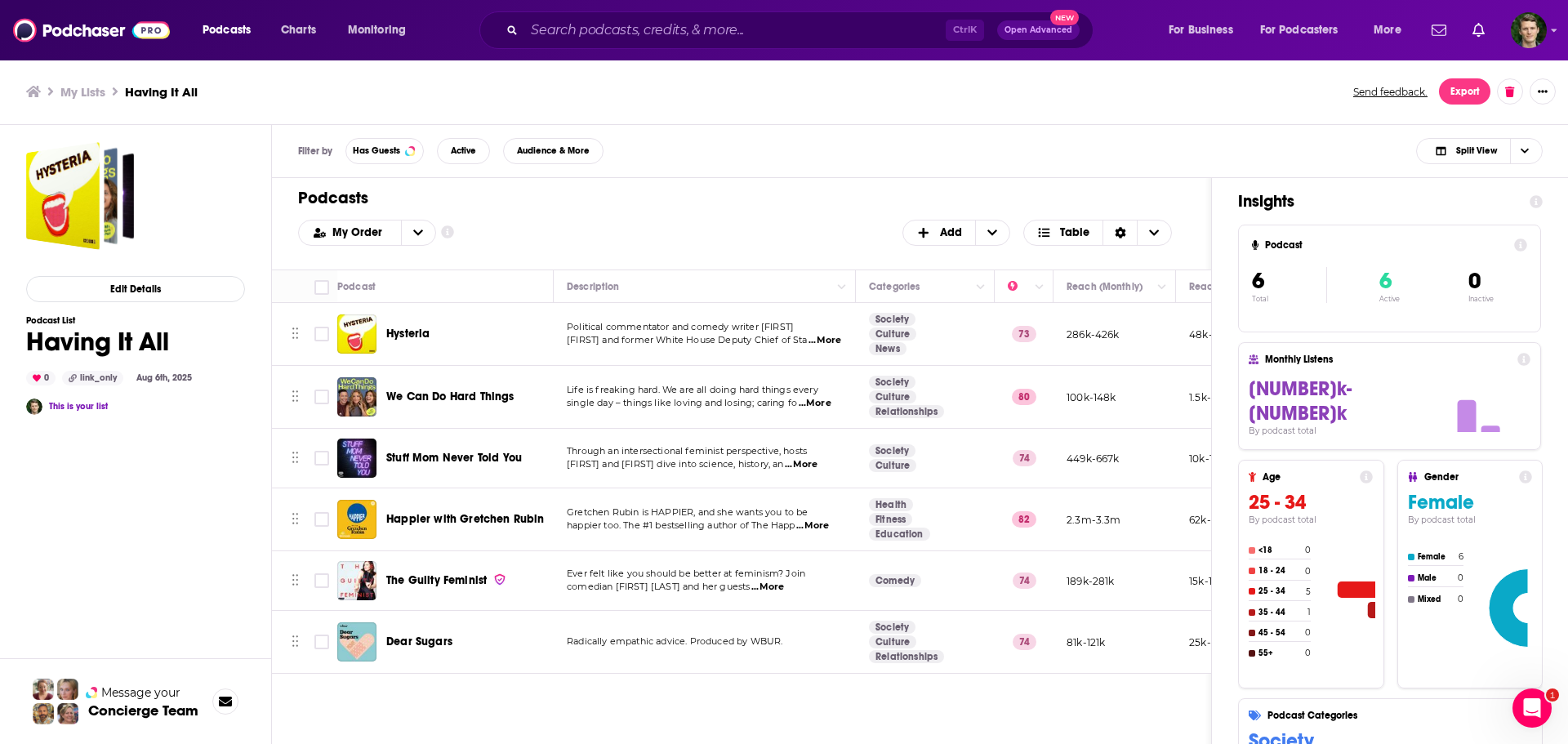 click on "Hysteria" at bounding box center [408, 333] 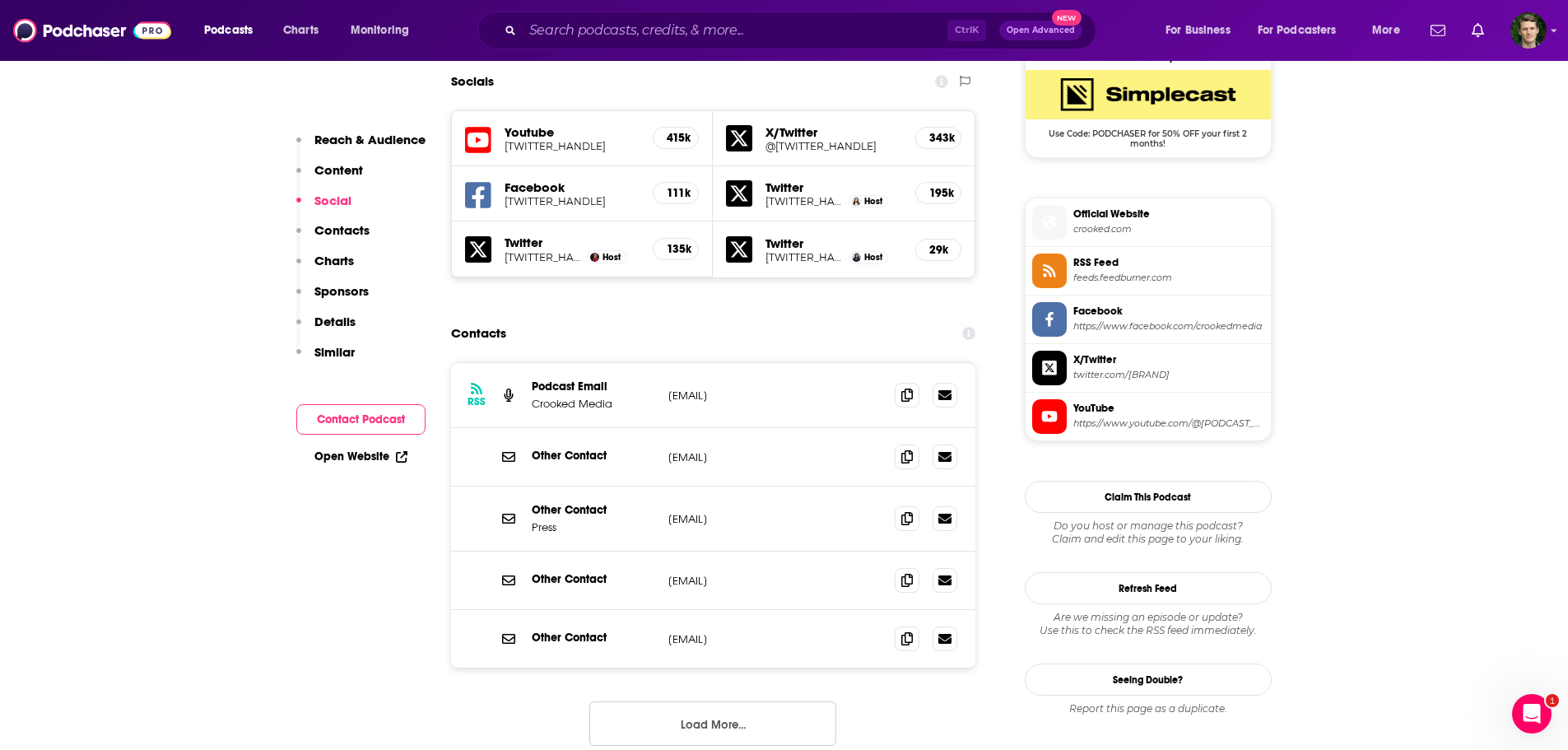 scroll, scrollTop: 1400, scrollLeft: 0, axis: vertical 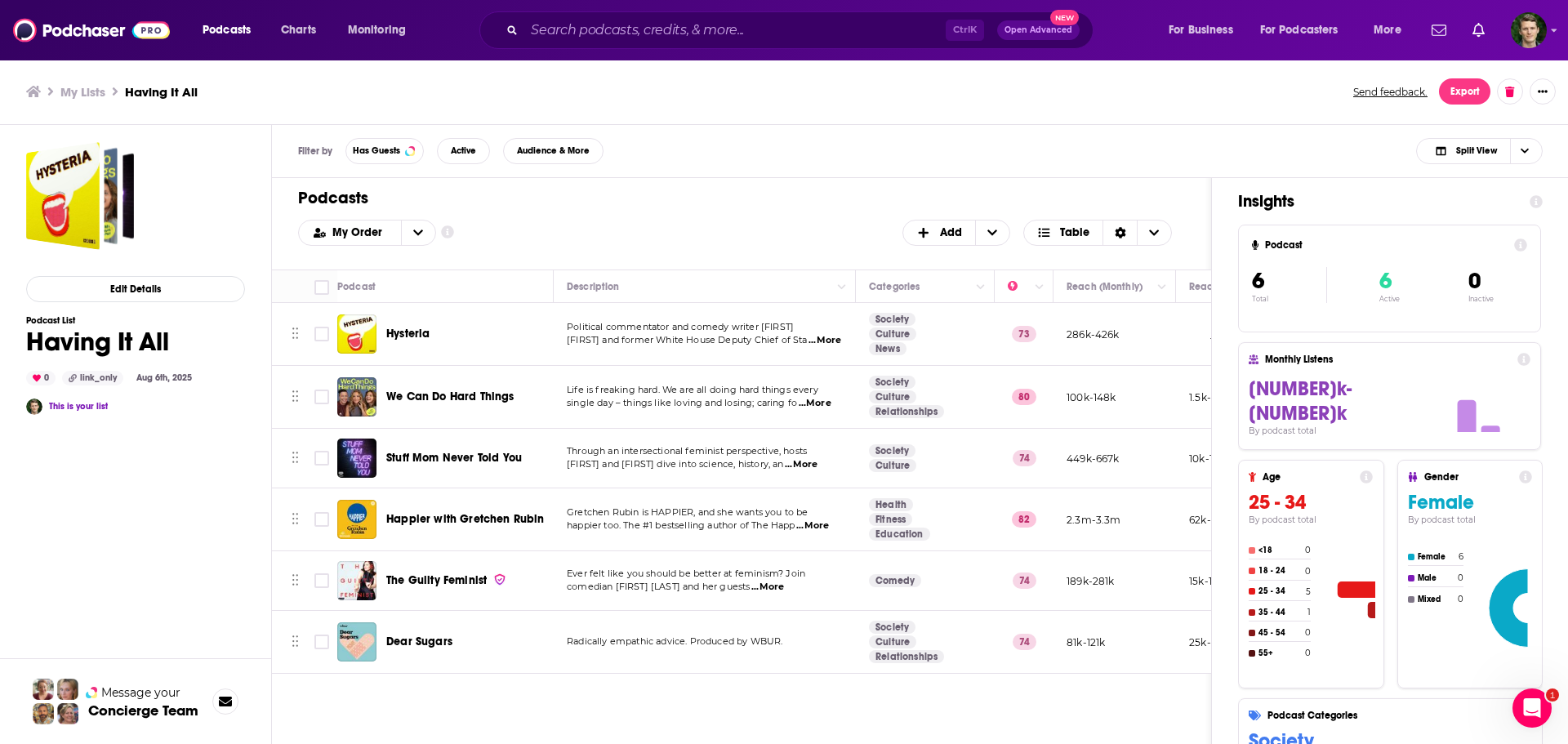 click on "We Can Do Hard Things" at bounding box center (450, 396) 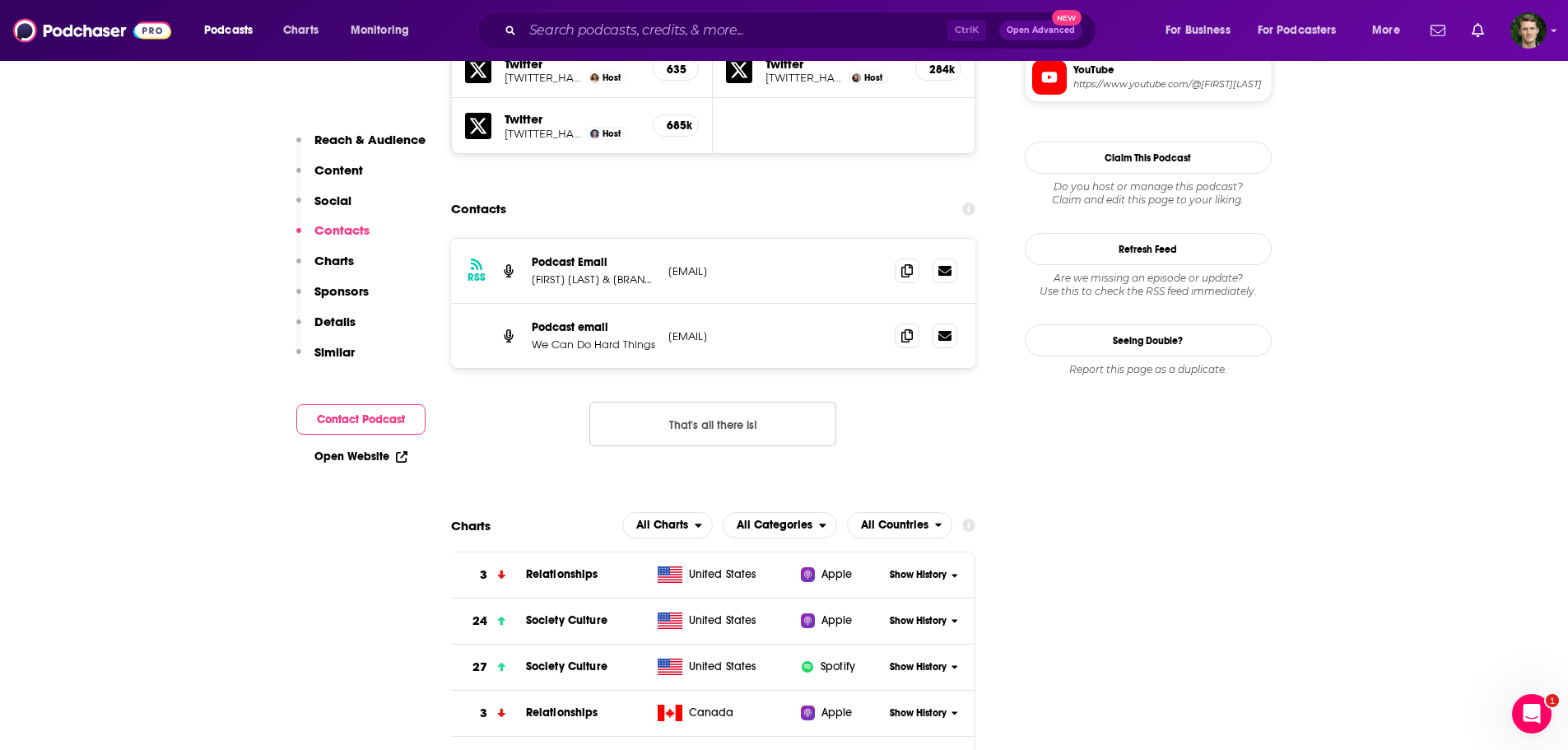 scroll, scrollTop: 1400, scrollLeft: 0, axis: vertical 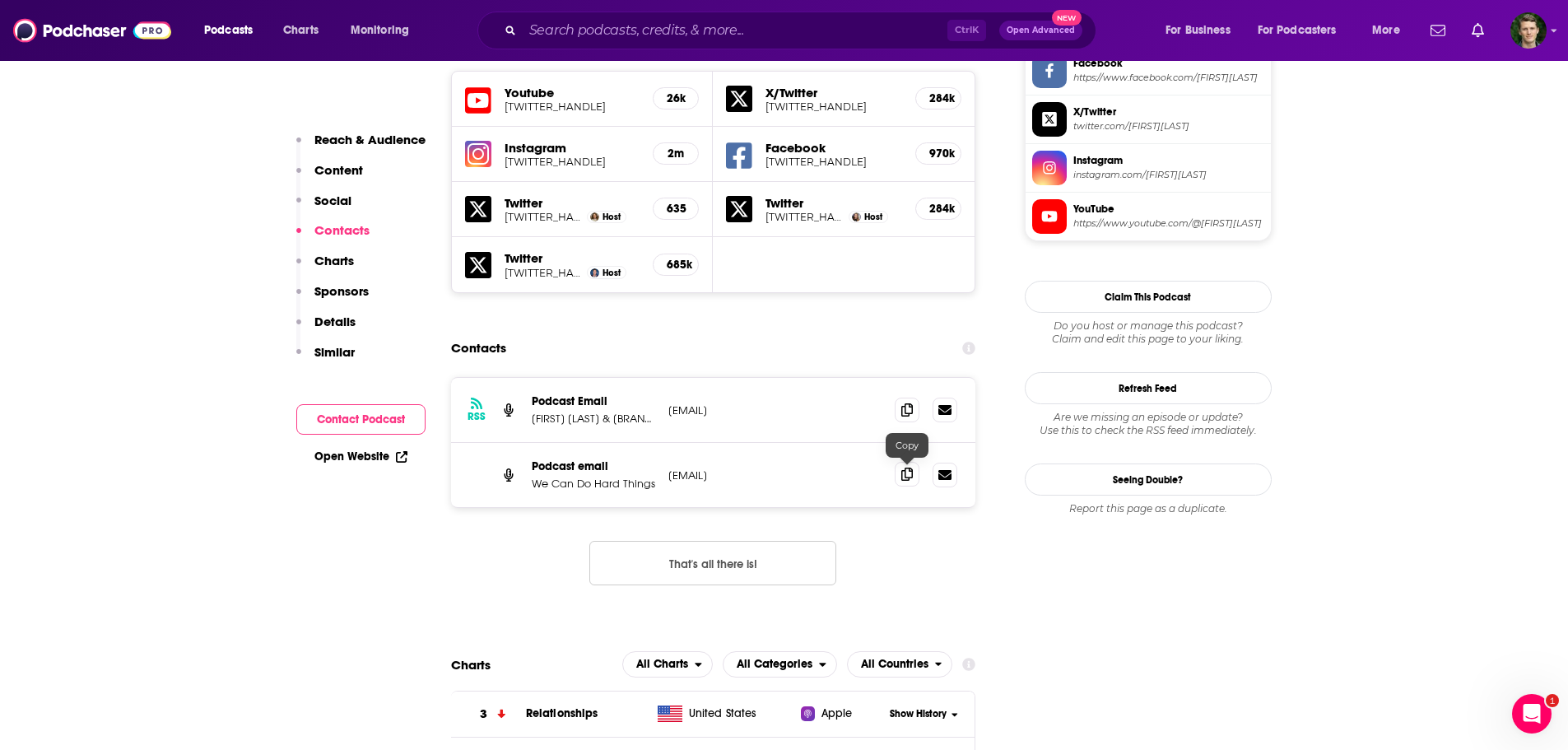 click 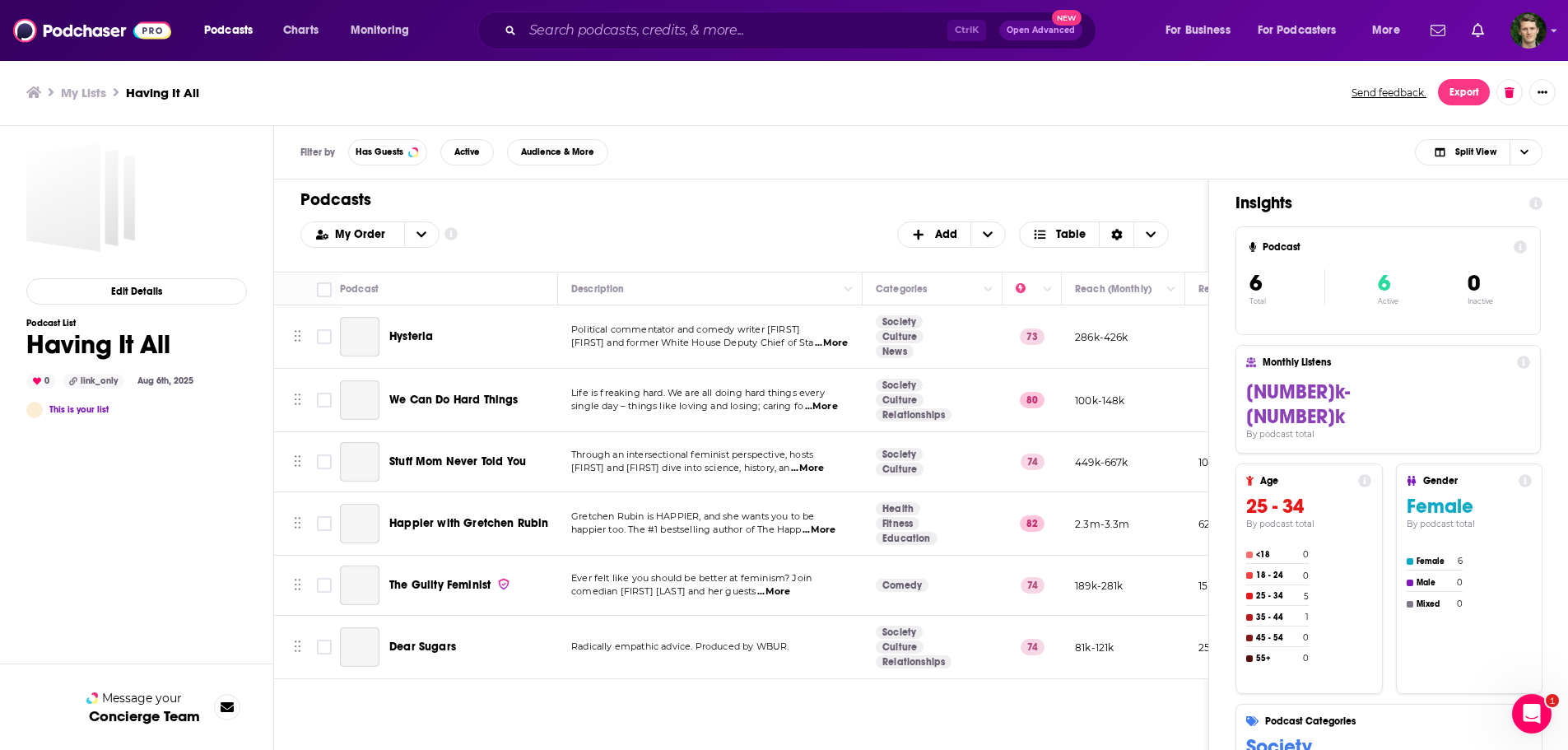 scroll, scrollTop: 0, scrollLeft: 0, axis: both 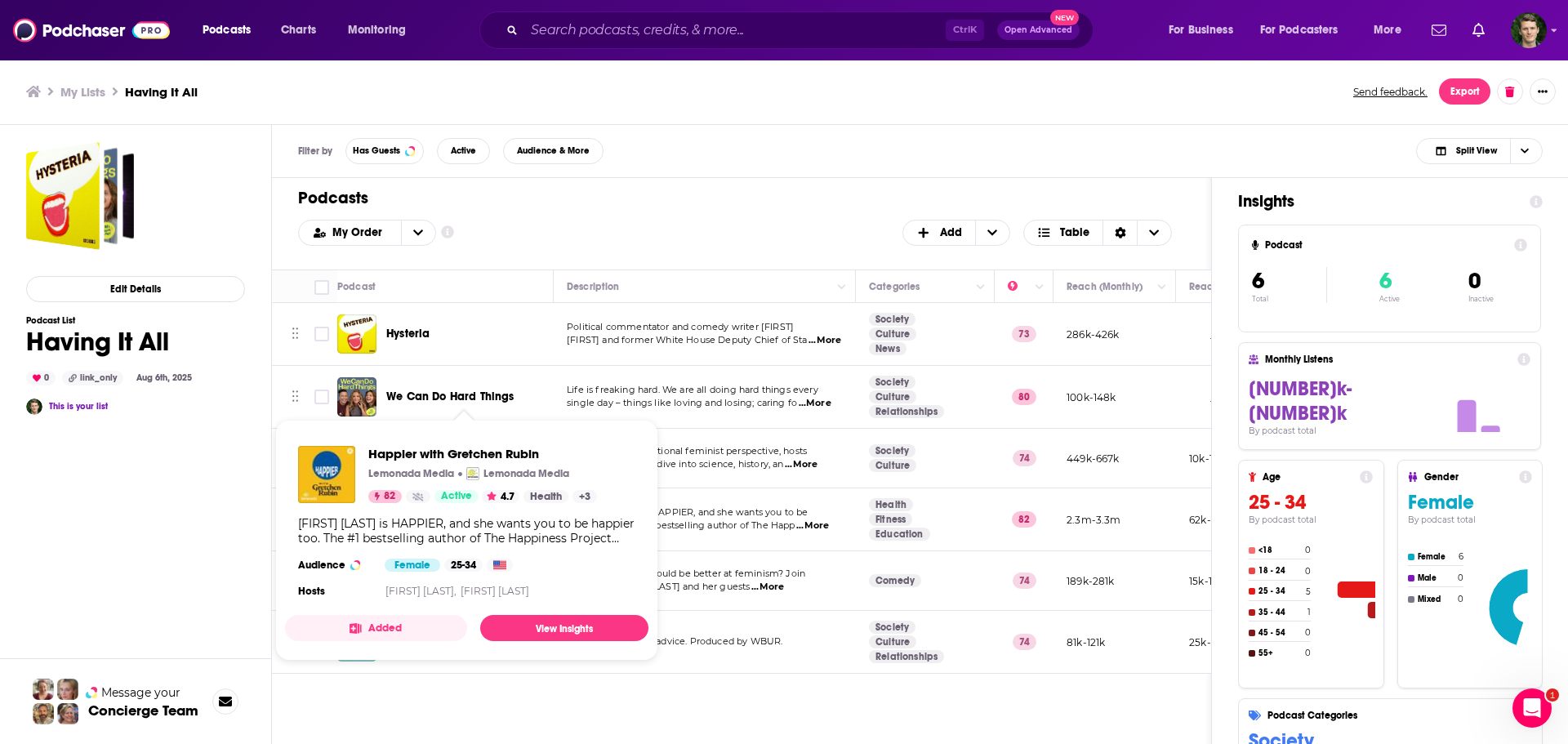 click on "[FIRST] [LAST] is HAPPIER, and she wants you to be happier too. The #1 bestselling author of The Happiness Project and Better Than Before gets more personal than ever as she brings her practical, manageable advice about happiness and good habits to this lively, thought-provoking podcast. [FIRST]’s cohost and guinea pig is her younger sister, [FIRST] [LAST], a TV writer and producer living in Los Angeles, who (lovingly) refers to [FIRST] as her happiness bully.
Sales and Distribution by [BRAND] Media https://lemonadamedia.com/" at bounding box center [466, 531] 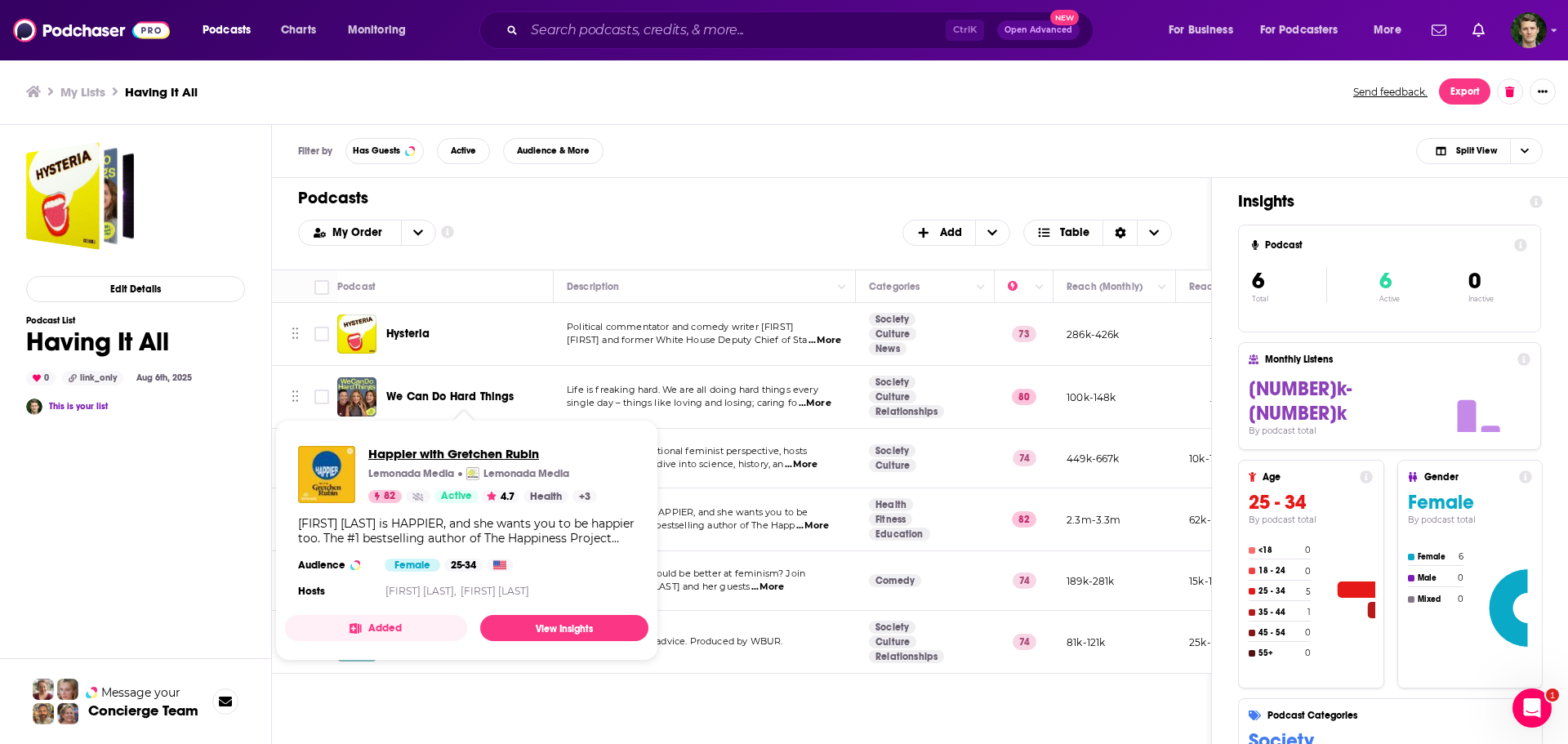 click on "Happier with Gretchen Rubin" at bounding box center (483, 453) 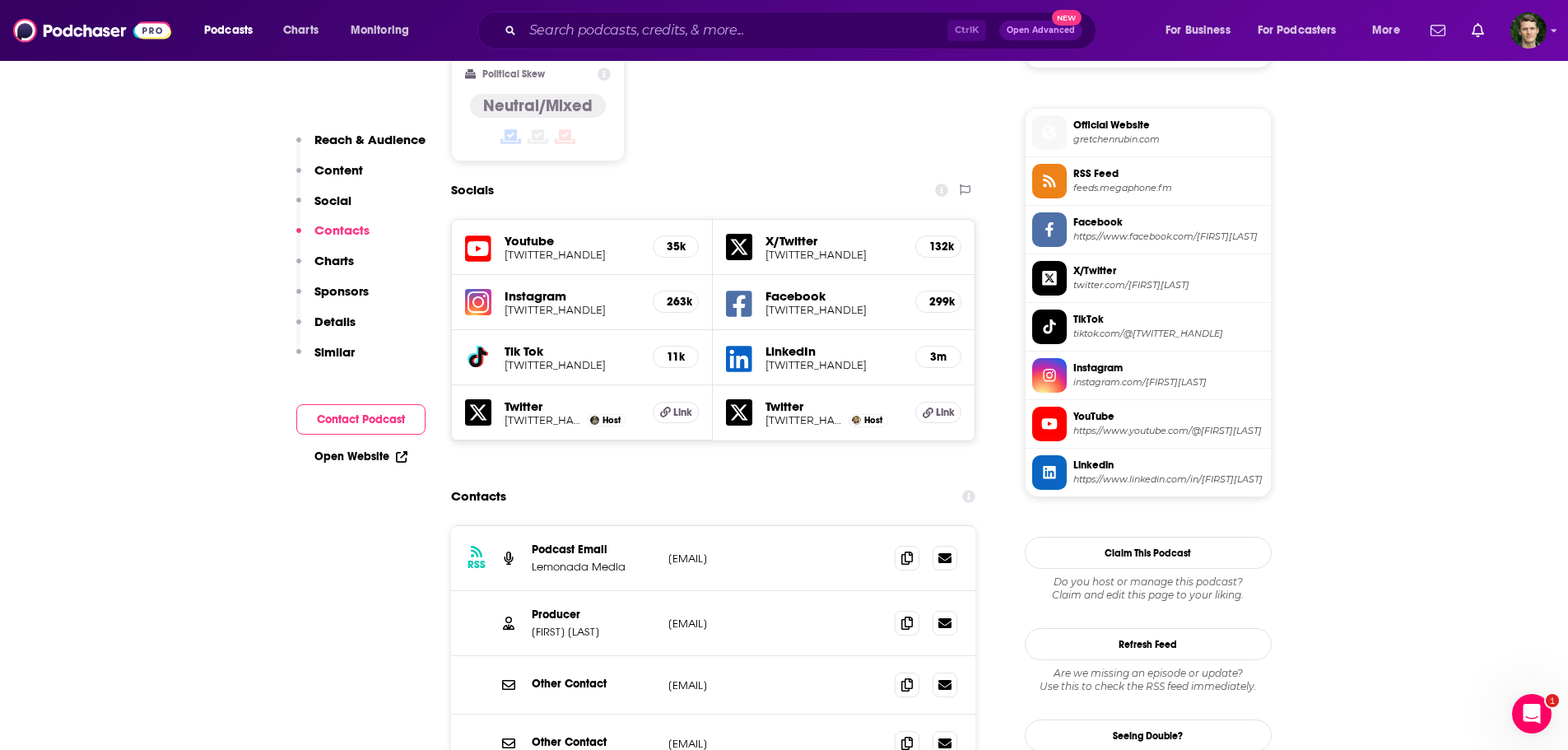 scroll, scrollTop: 1482, scrollLeft: 0, axis: vertical 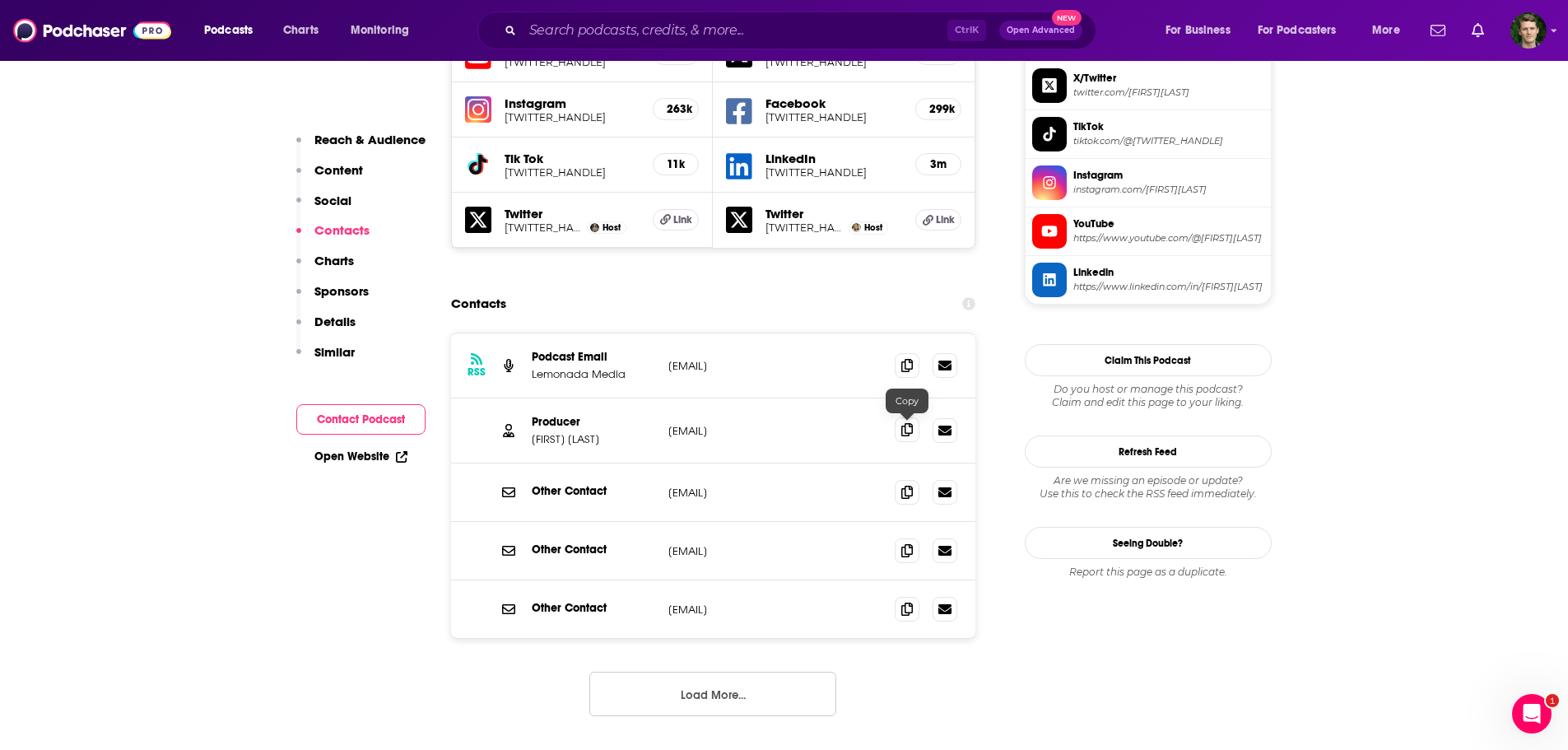 click 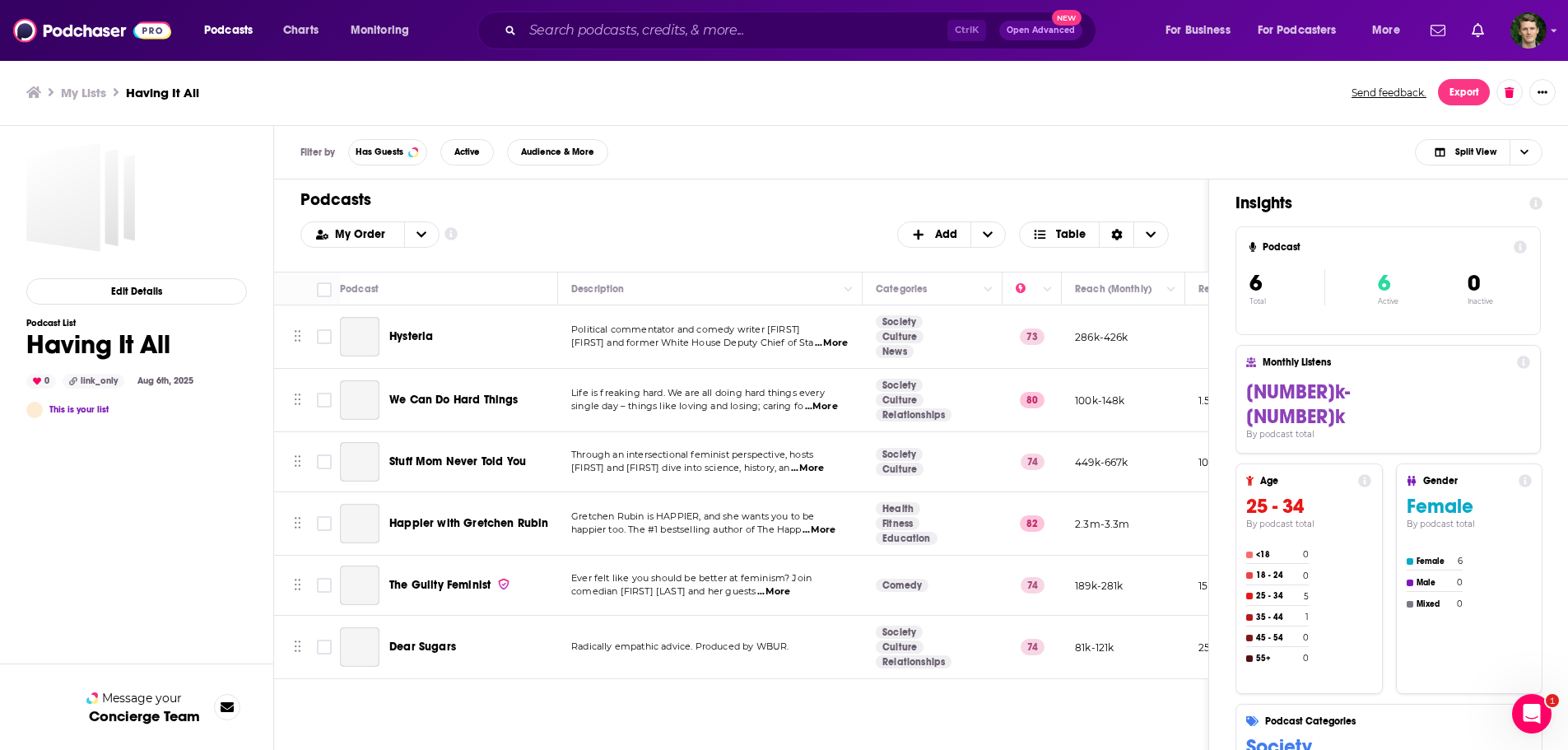 scroll, scrollTop: 0, scrollLeft: 0, axis: both 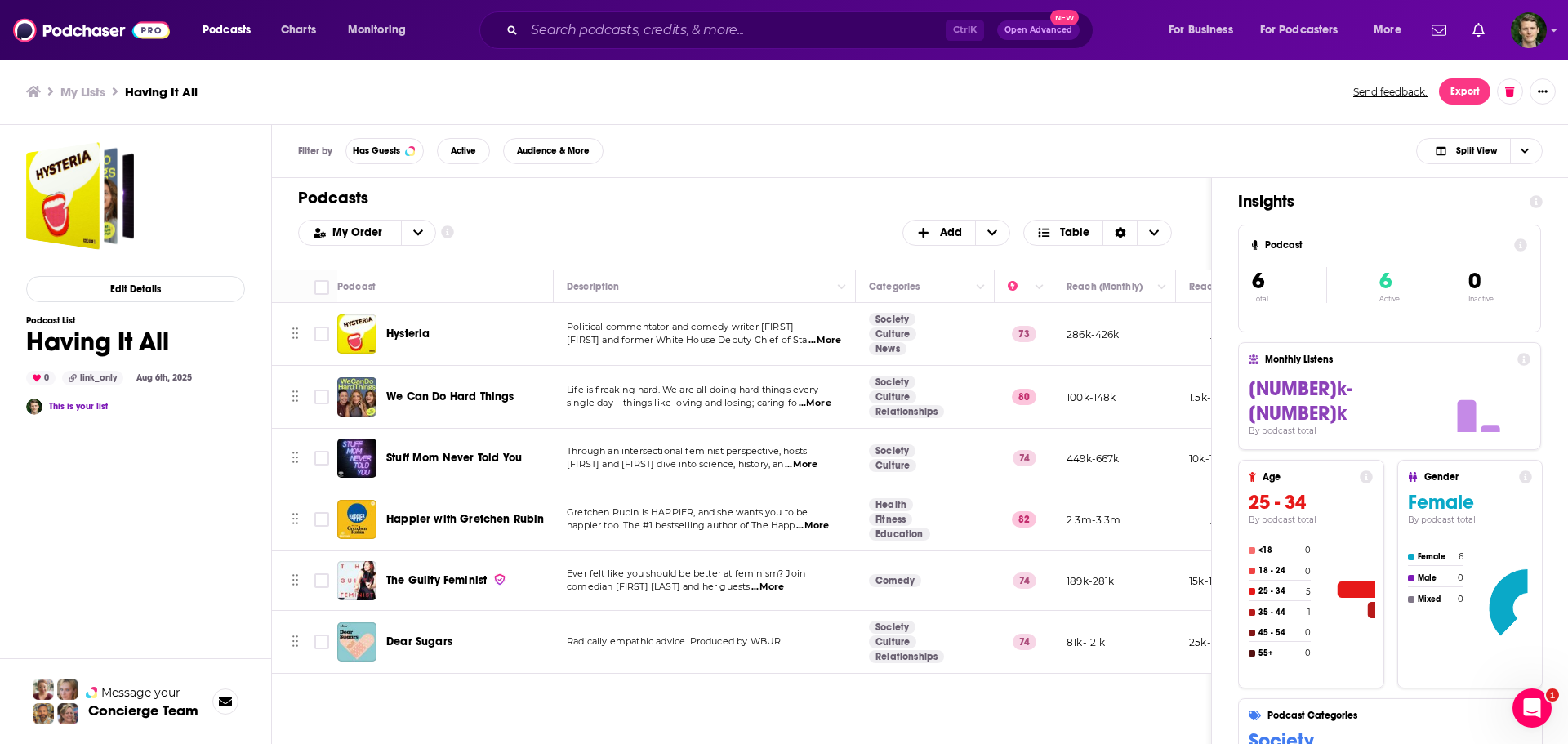 click on "The Guilty Feminist" at bounding box center [436, 580] 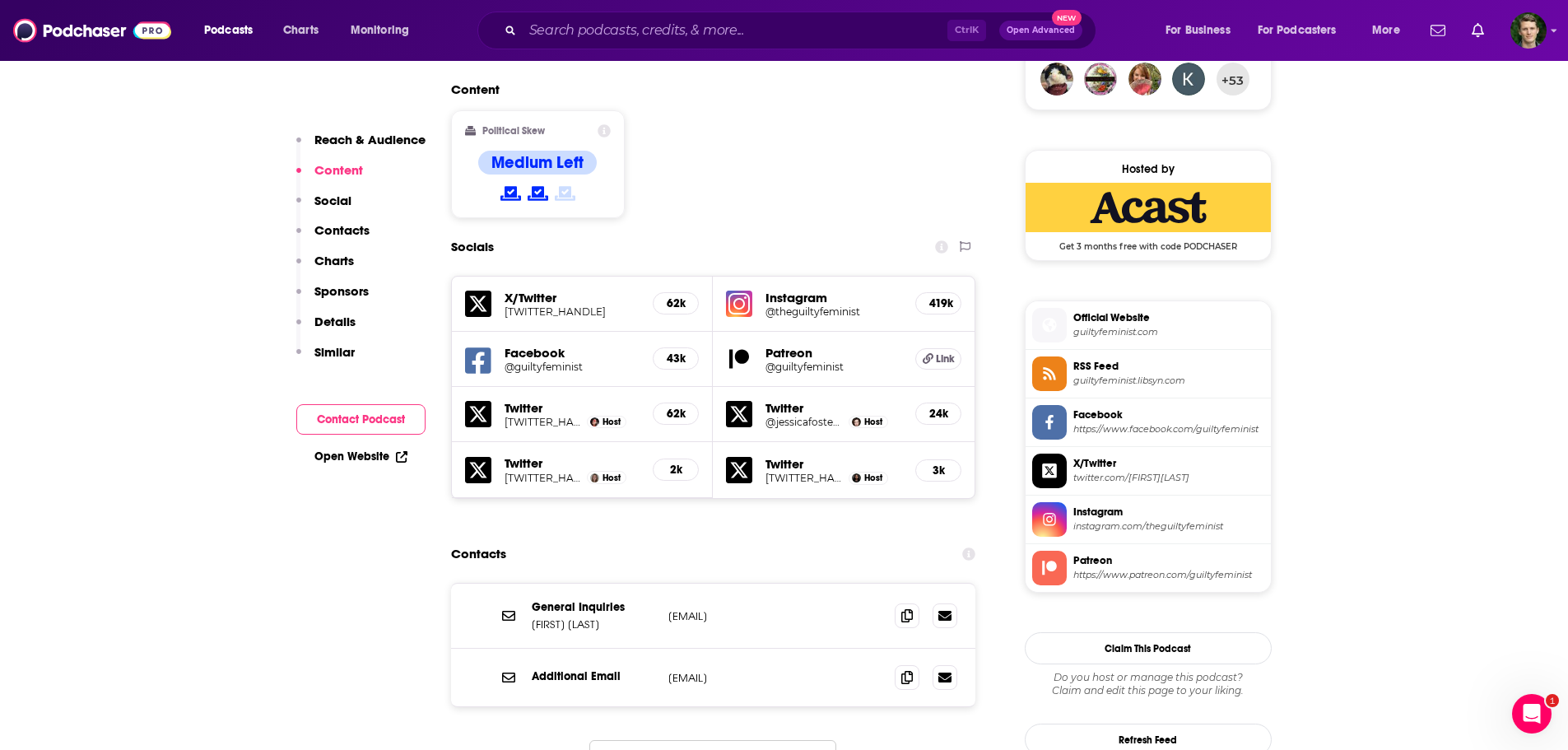 scroll, scrollTop: 1482, scrollLeft: 0, axis: vertical 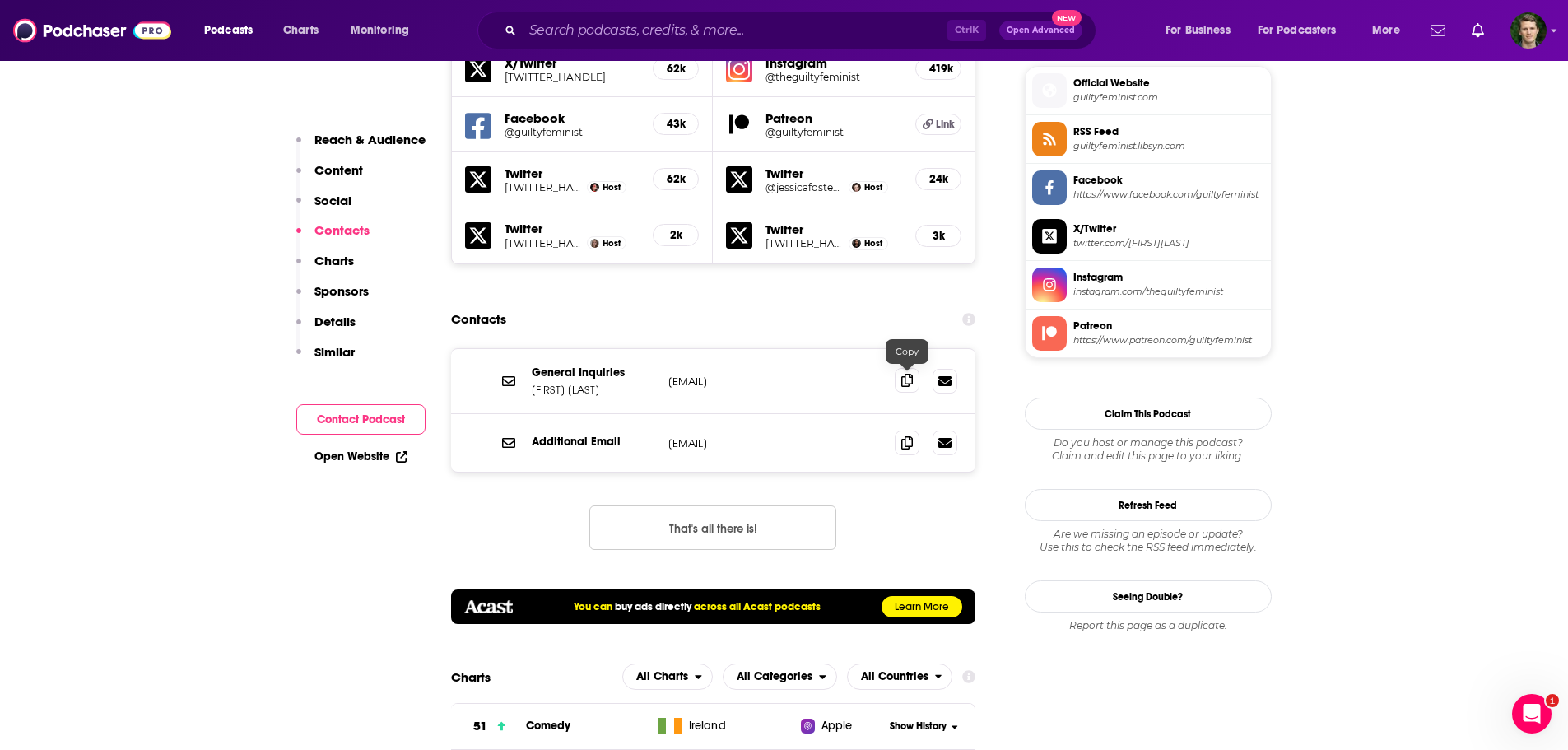 click 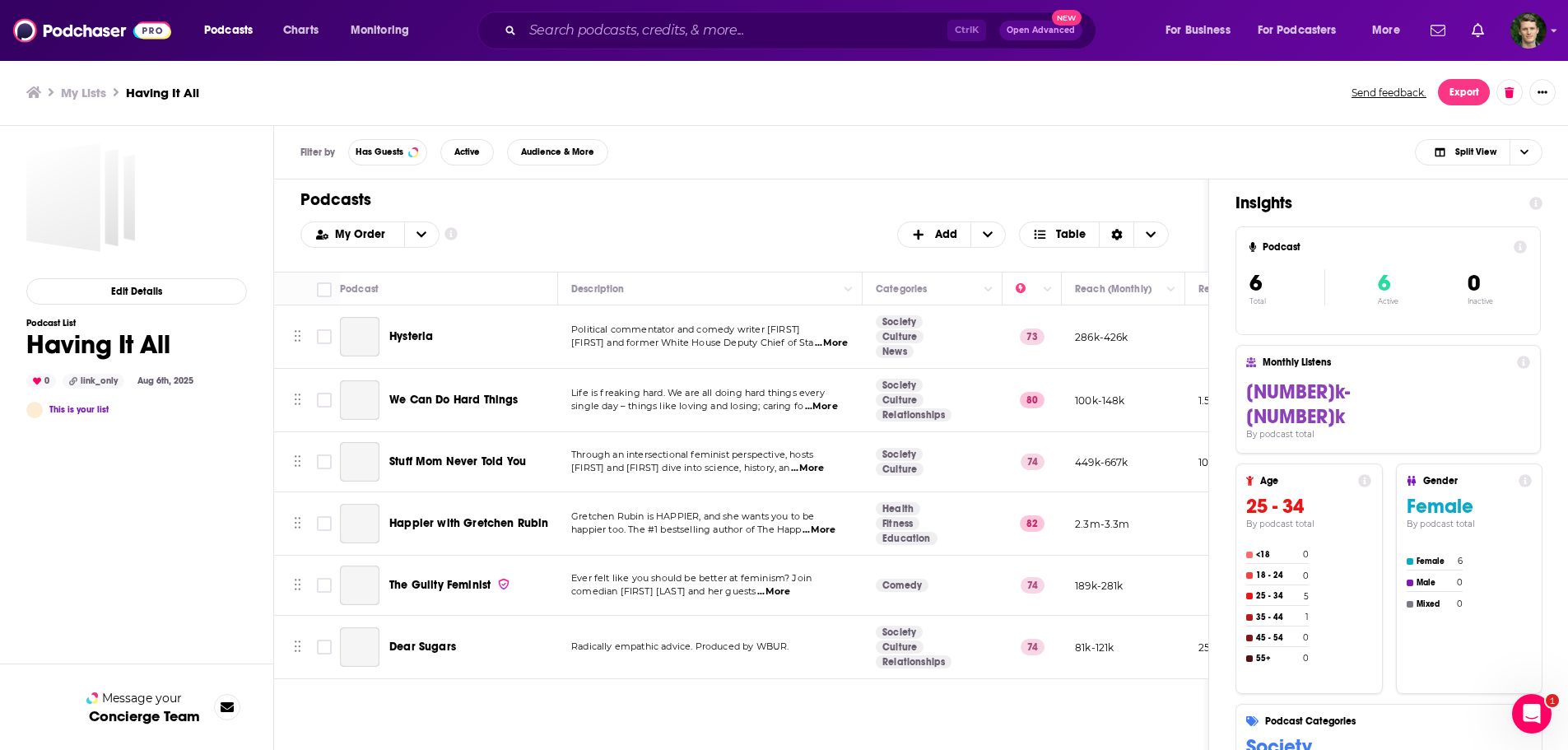 scroll, scrollTop: 0, scrollLeft: 0, axis: both 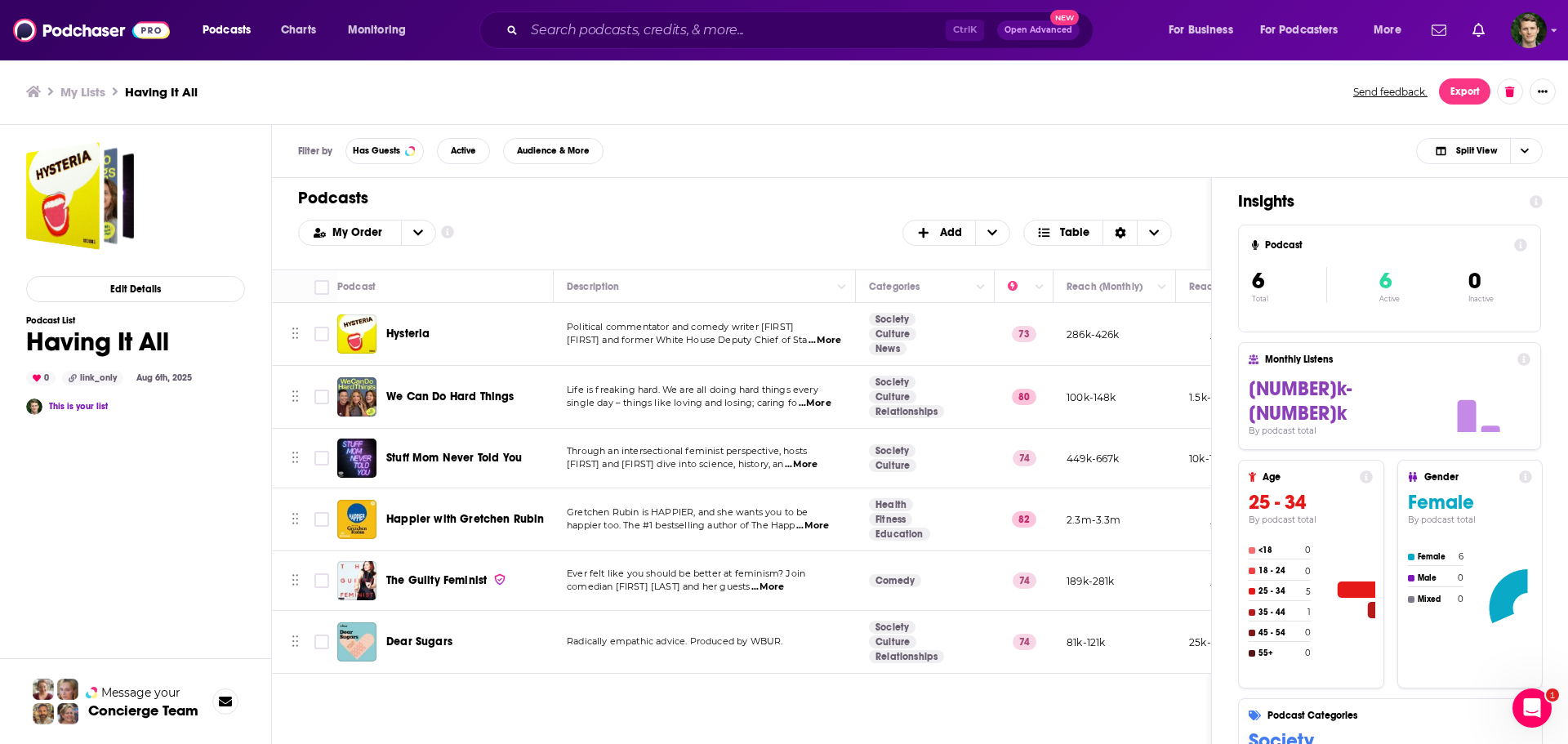 click on "Dear Sugars" at bounding box center (419, 641) 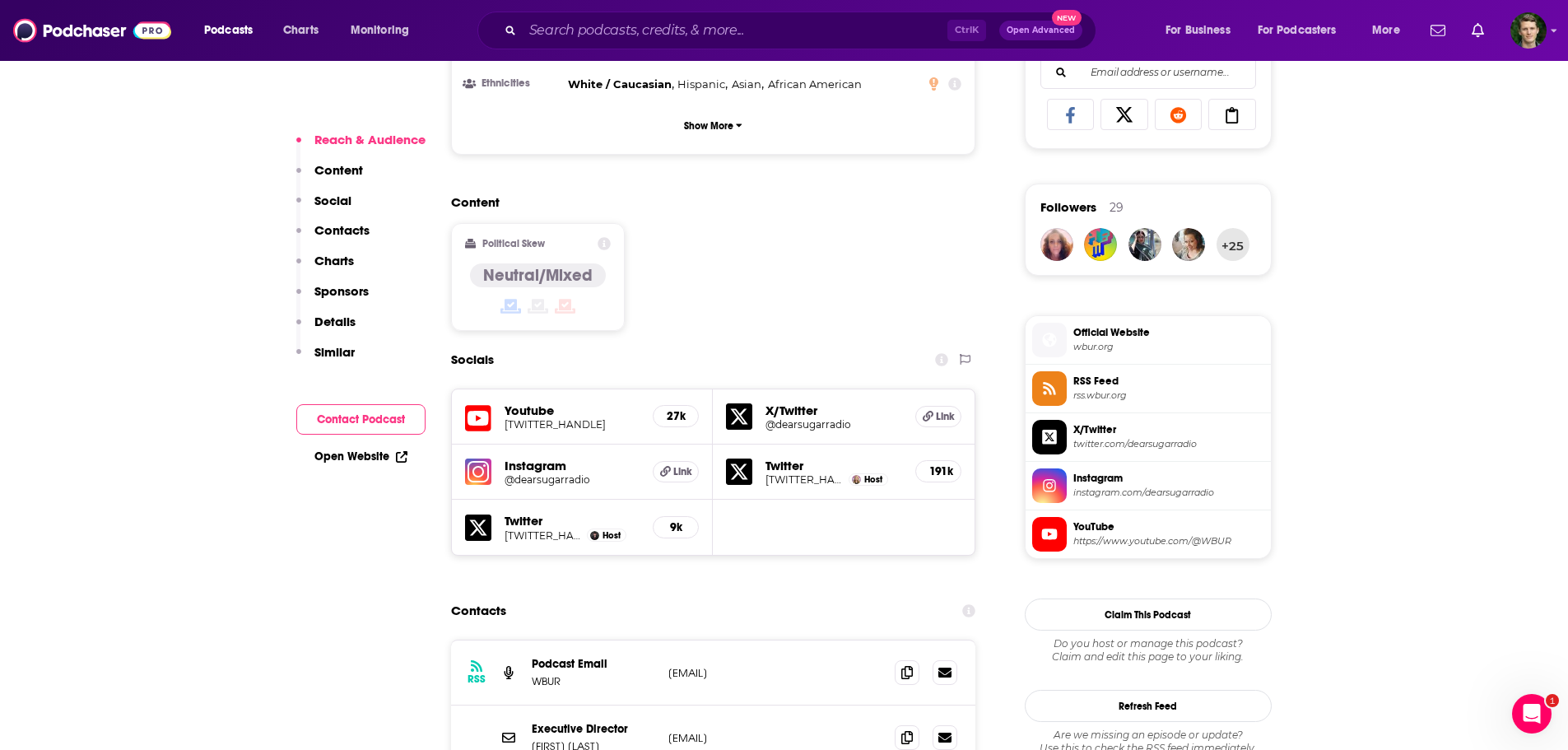 scroll, scrollTop: 1400, scrollLeft: 0, axis: vertical 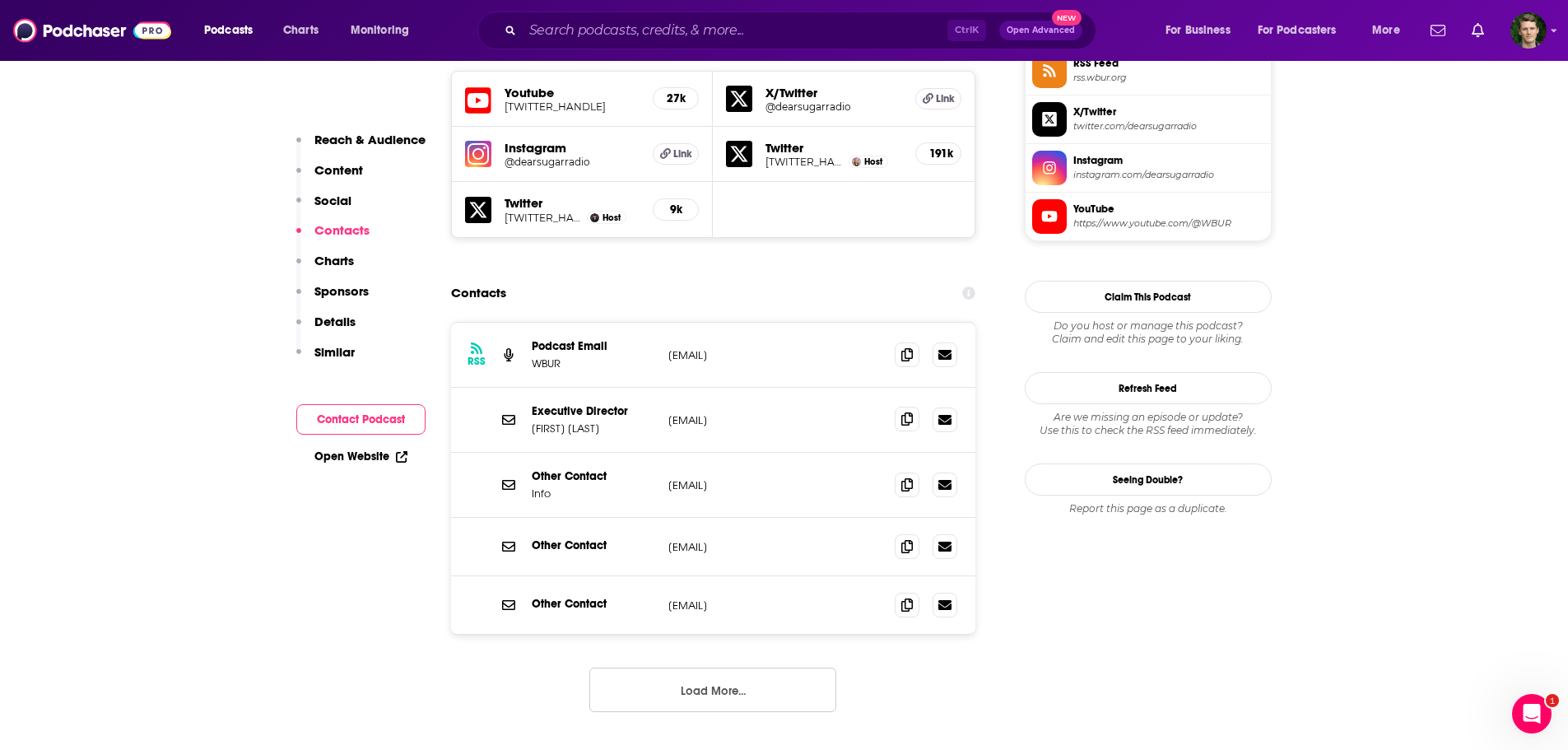 click at bounding box center [907, 419] 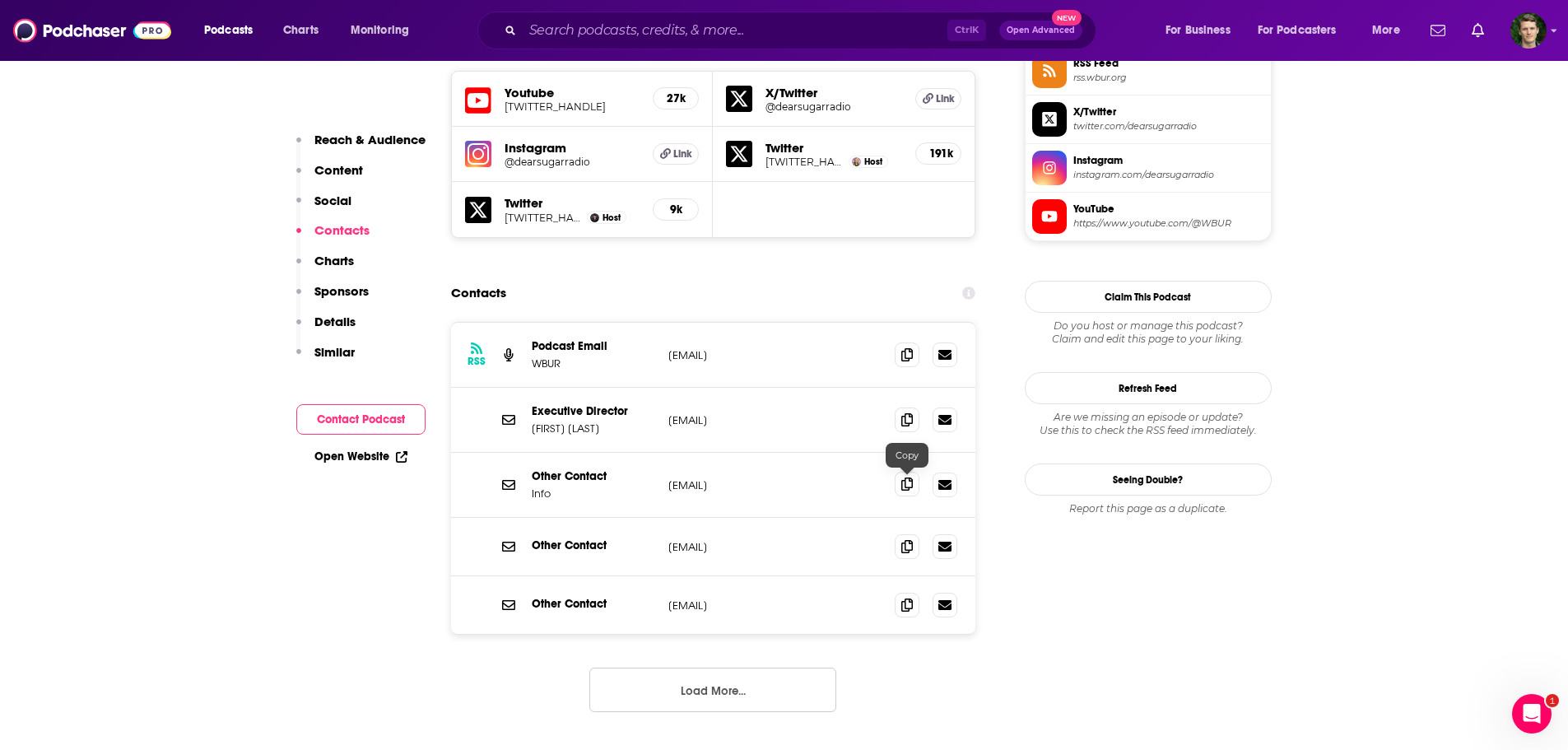 click 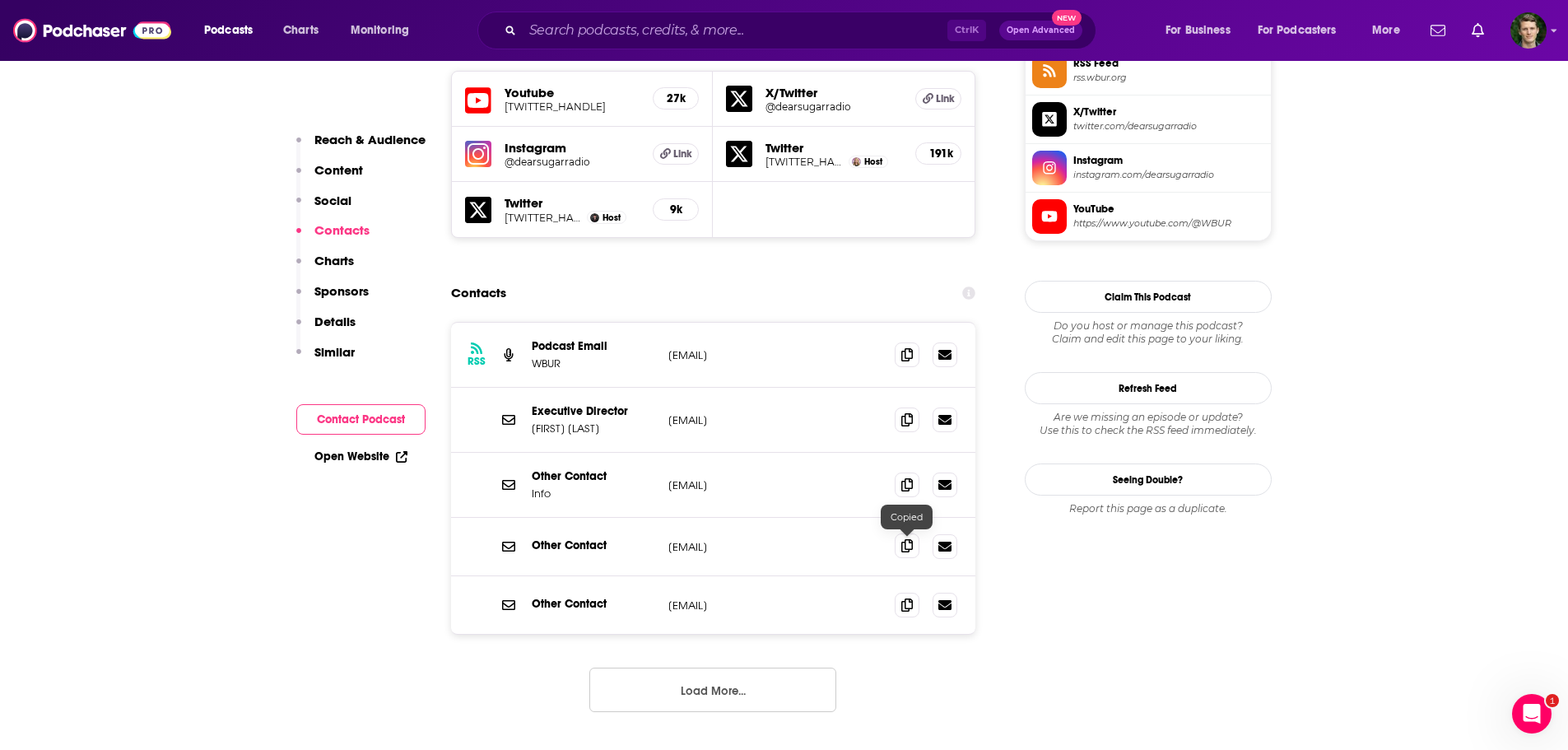 click 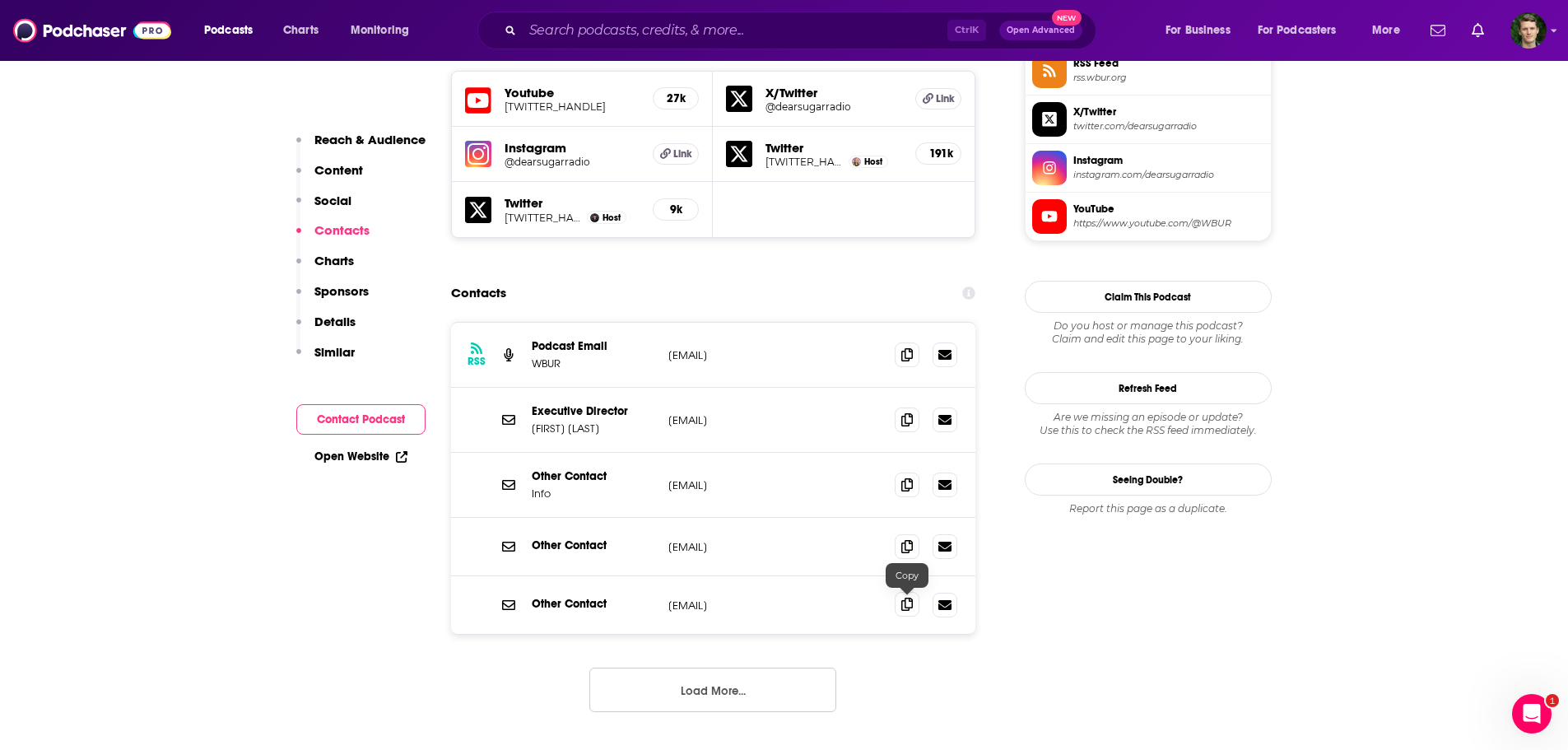 click 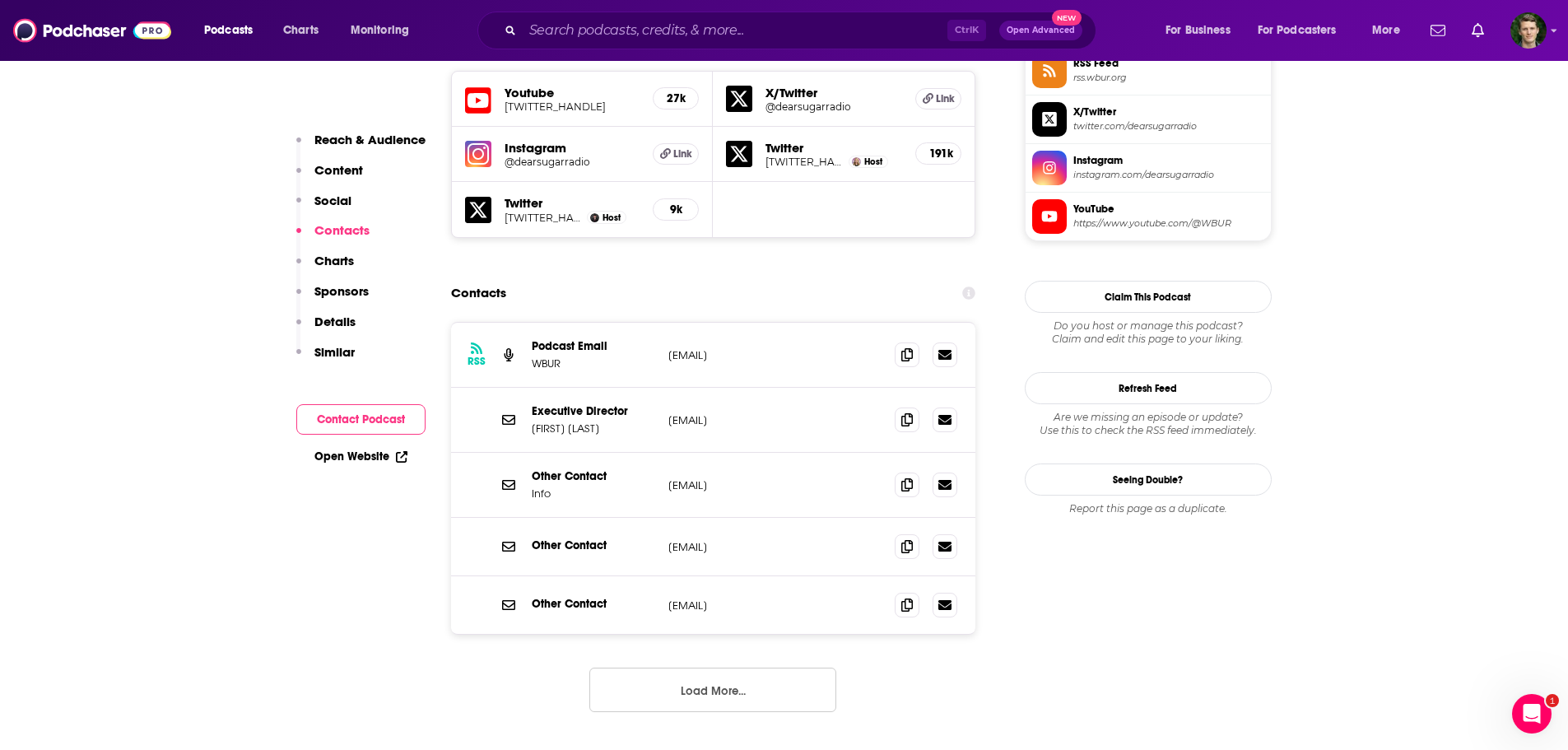 click on "Load More..." at bounding box center (713, 690) 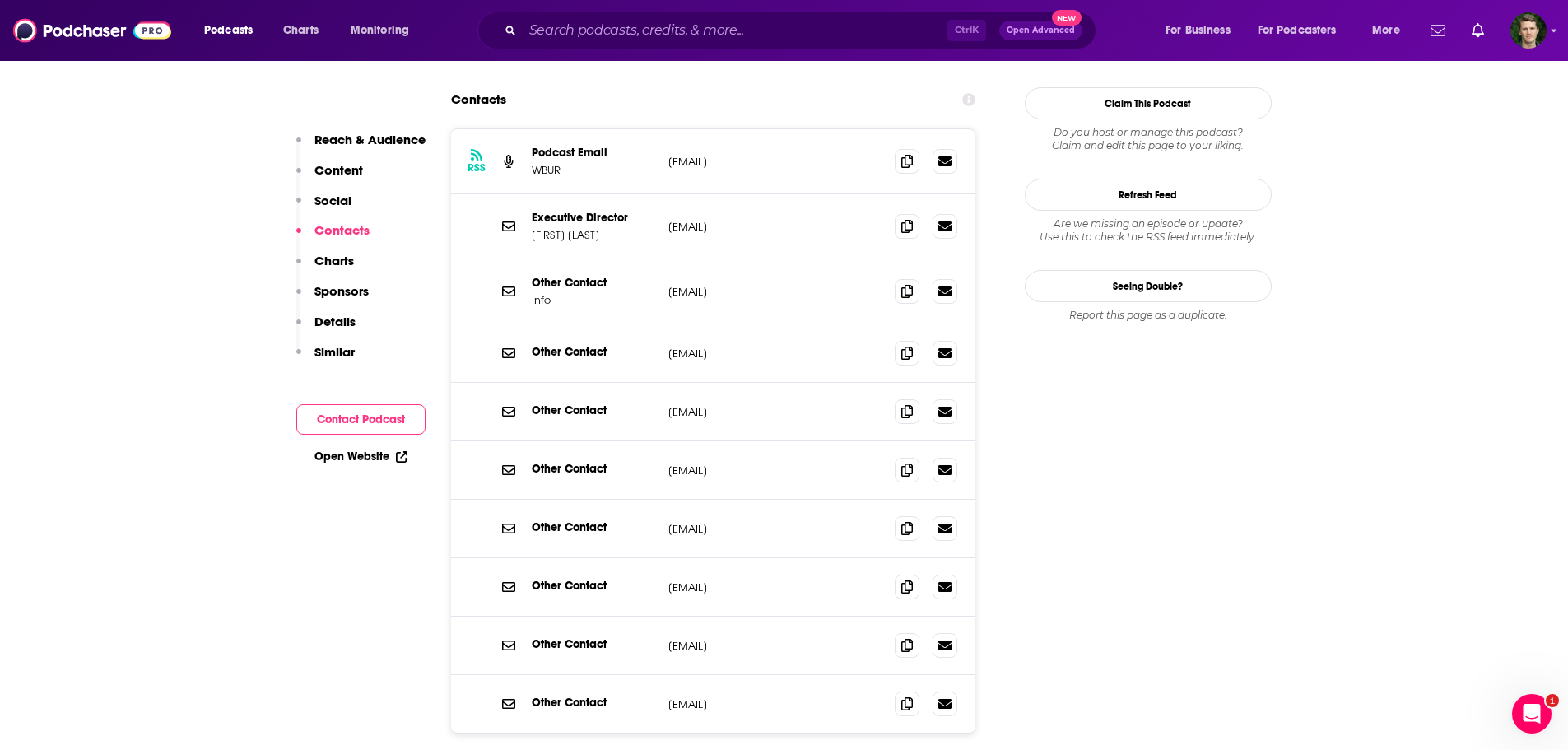 scroll, scrollTop: 1647, scrollLeft: 0, axis: vertical 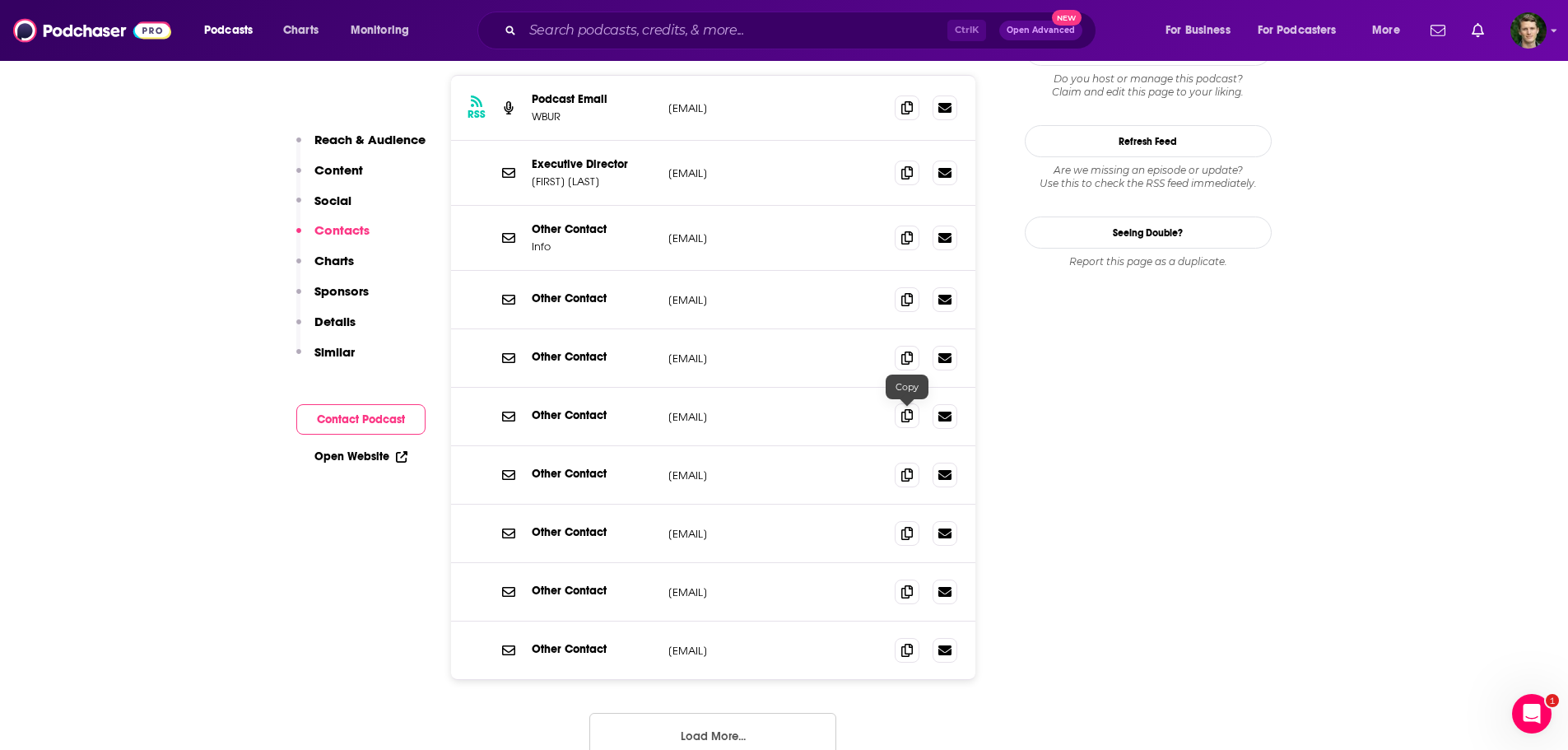 click 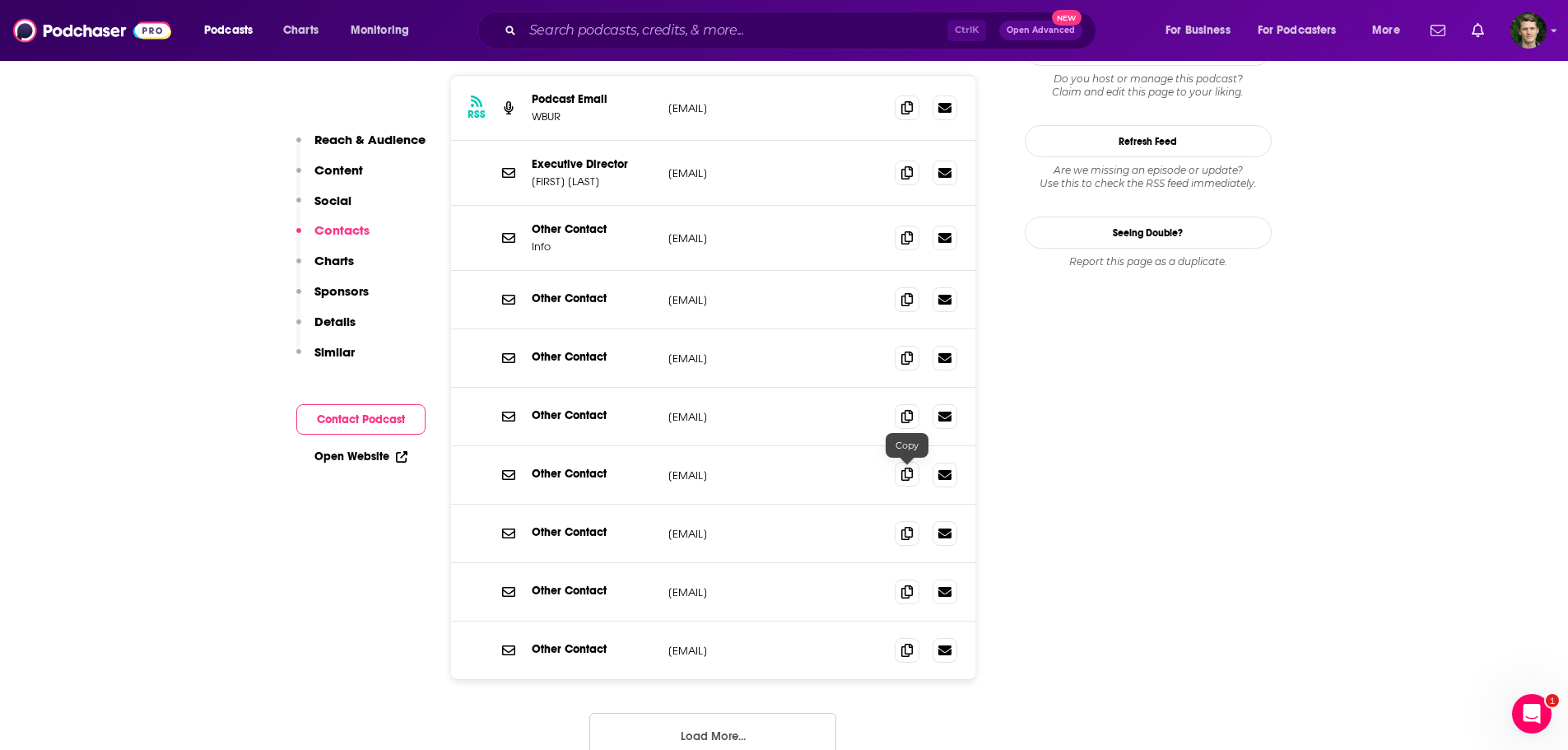 click 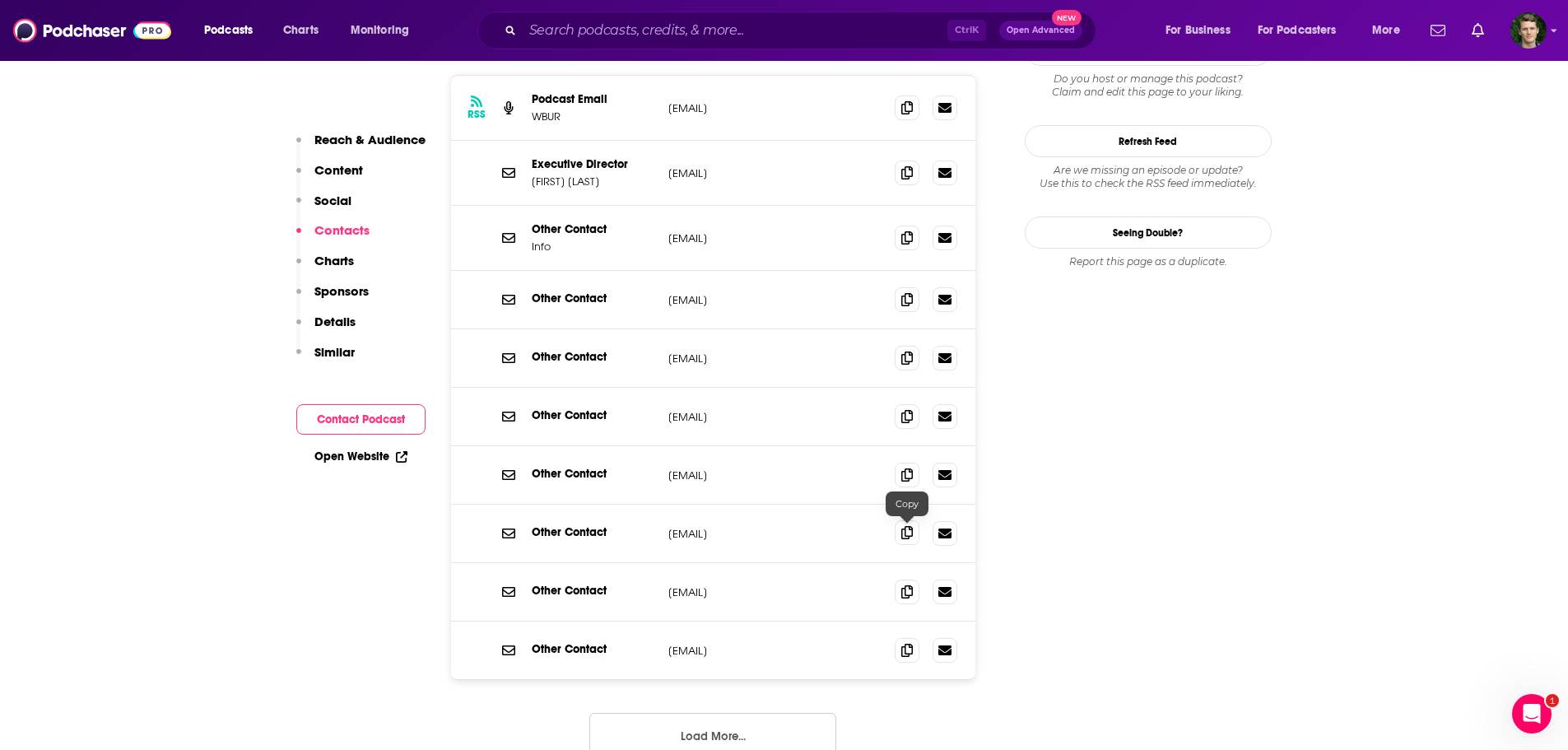 click at bounding box center (907, 533) 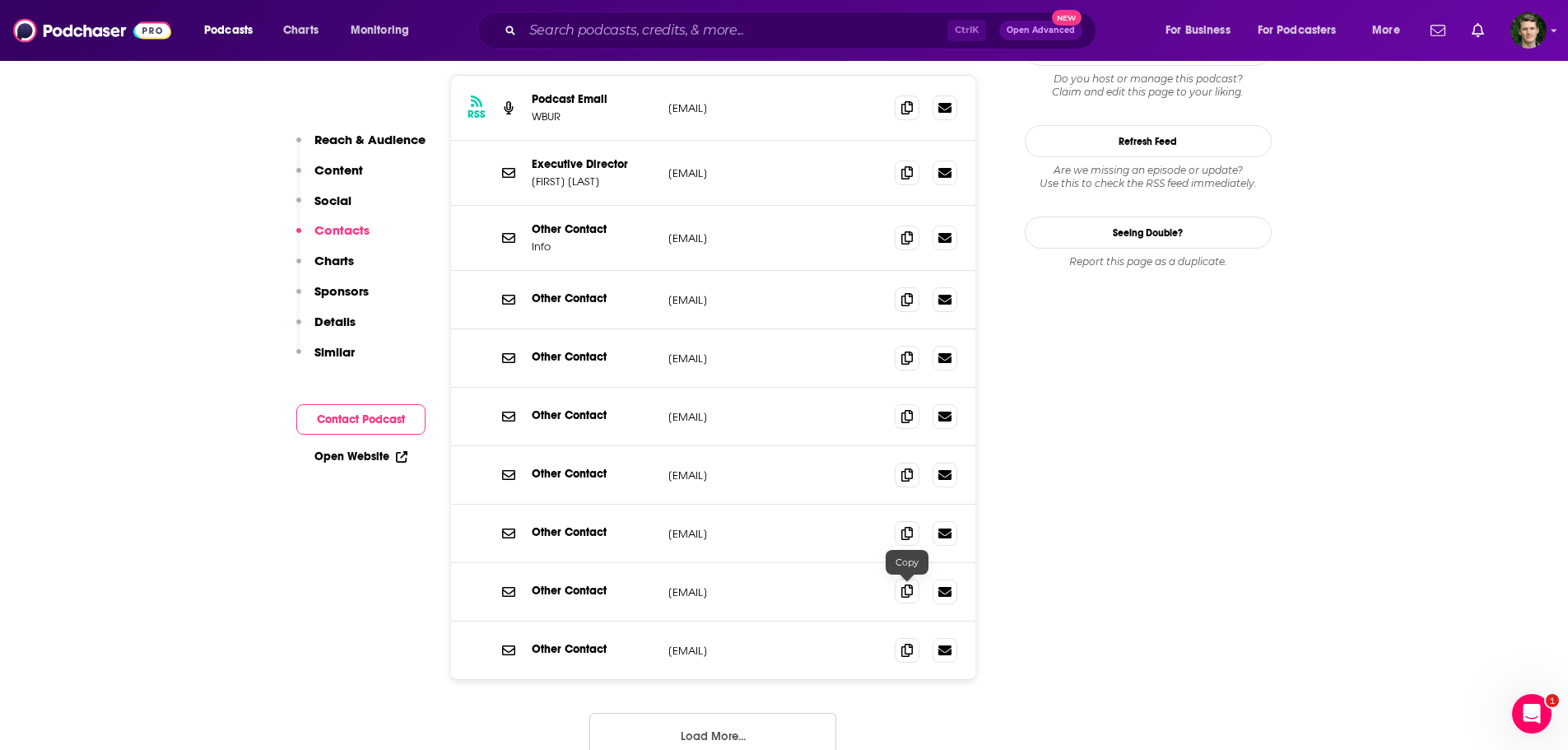 click 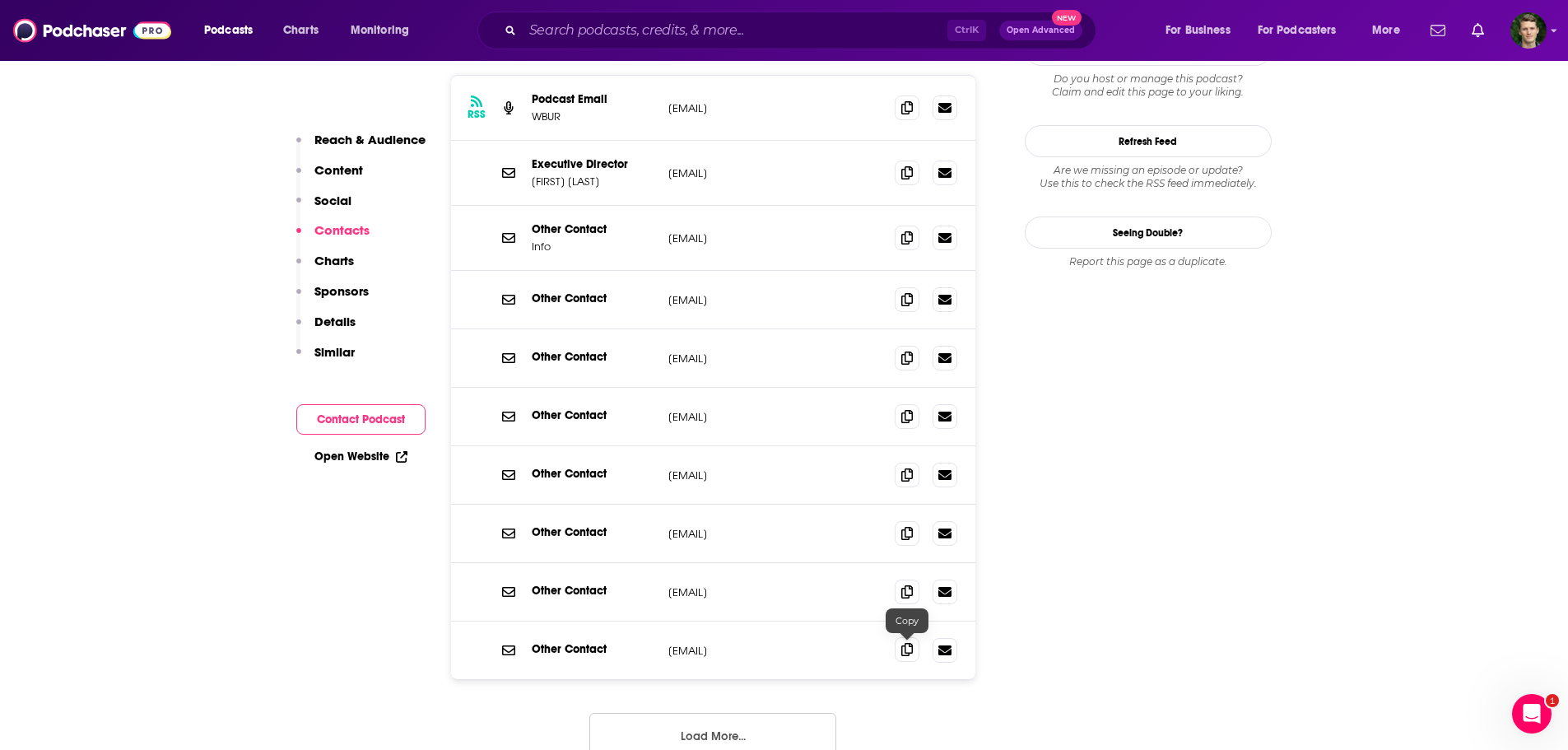 click 